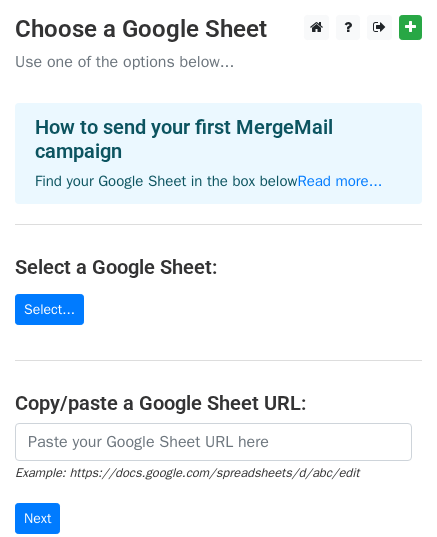 scroll, scrollTop: 0, scrollLeft: 0, axis: both 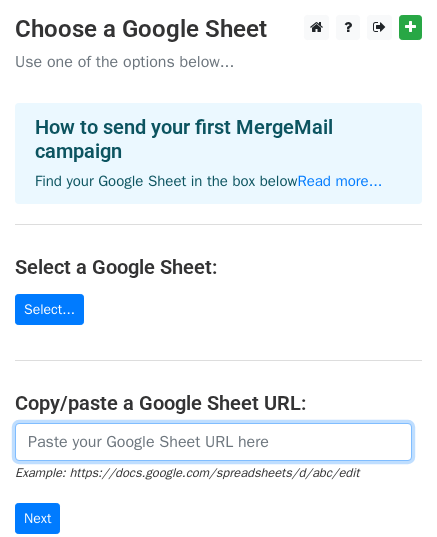 click at bounding box center [213, 442] 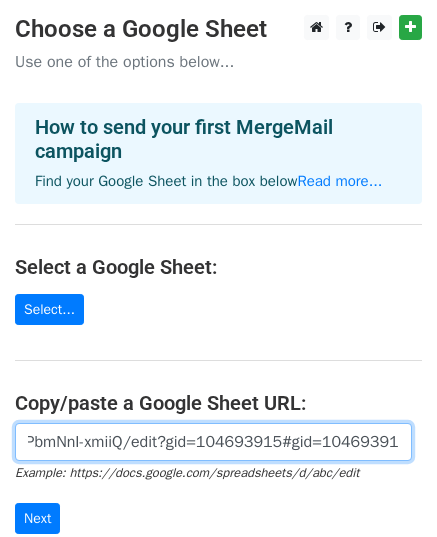 scroll, scrollTop: 0, scrollLeft: 581, axis: horizontal 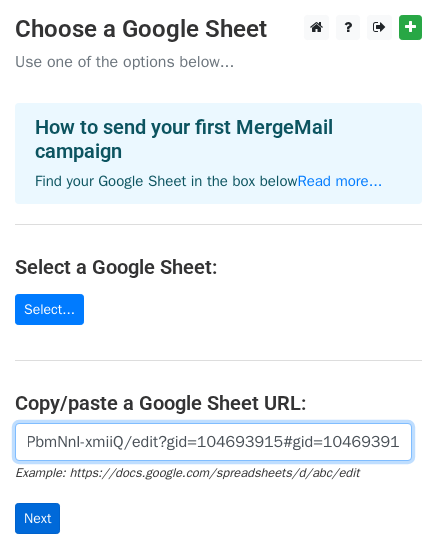 type on "https://docs.google.com/spreadsheets/d/1mbDpk6-kGIVoBUvXm8nCL_zjLuyOmikPbmNnI-xmiiQ/edit?gid=104693915#gid=104693915" 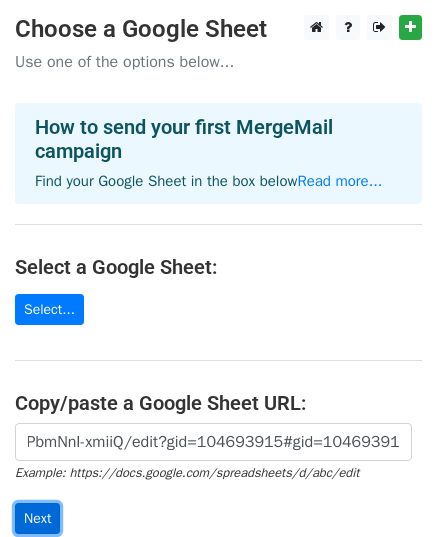 scroll, scrollTop: 0, scrollLeft: 0, axis: both 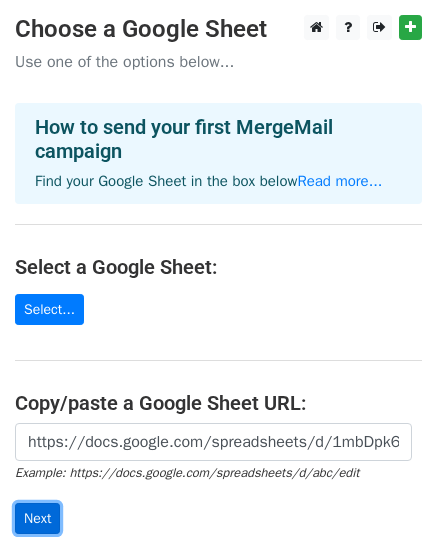 click on "Next" at bounding box center (37, 518) 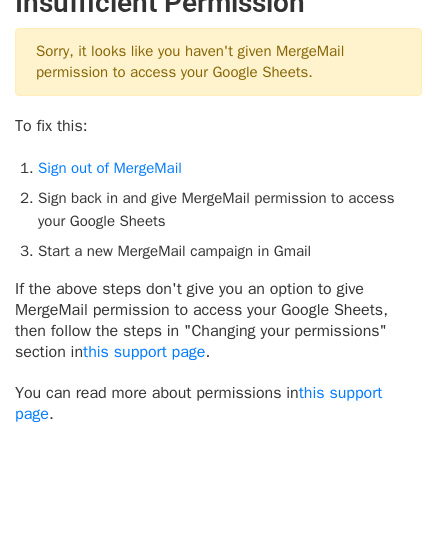 scroll, scrollTop: 0, scrollLeft: 0, axis: both 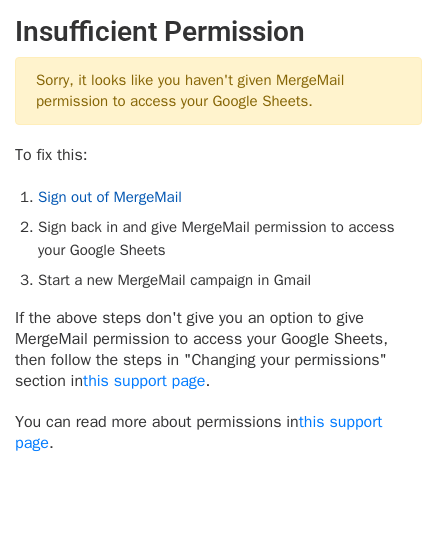 click on "Sign out of MergeMail" at bounding box center [110, 197] 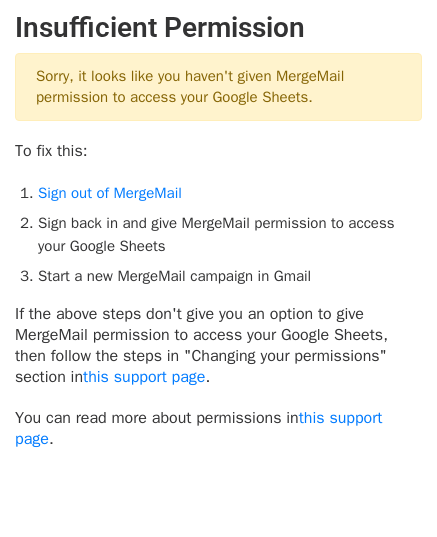 scroll, scrollTop: 0, scrollLeft: 0, axis: both 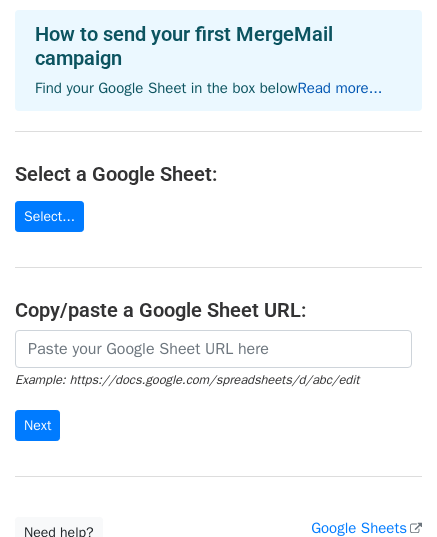 click on "Read more..." at bounding box center [339, 88] 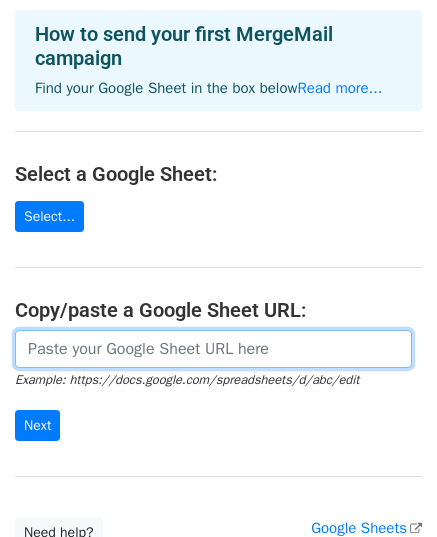 click at bounding box center [213, 349] 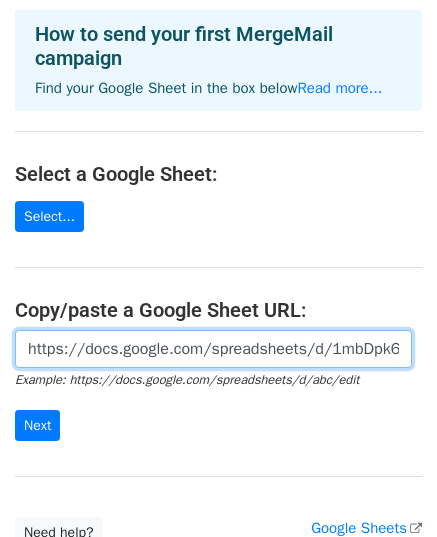 scroll, scrollTop: 0, scrollLeft: 582, axis: horizontal 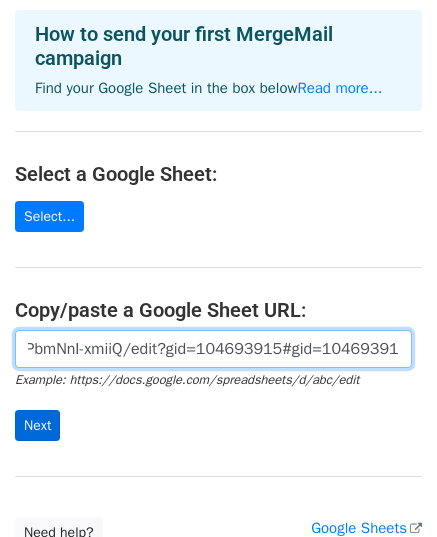 type on "https://docs.google.com/spreadsheets/d/1mbDpk6-kGIVoBUvXm8nCL_zjLuyOmikPbmNnI-xmiiQ/edit?gid=104693915#gid=104693915" 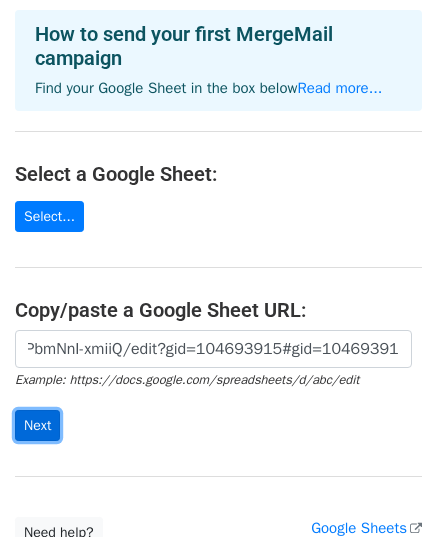 scroll, scrollTop: 0, scrollLeft: 0, axis: both 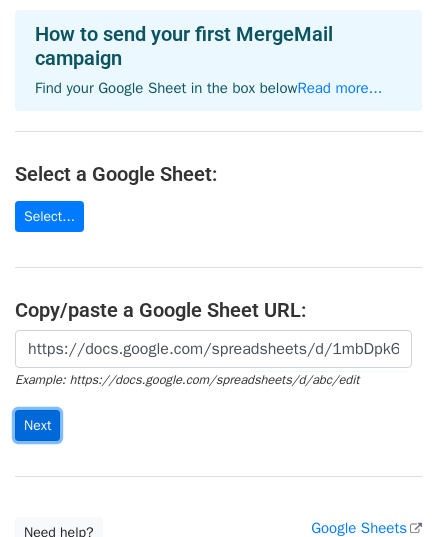 click on "Next" at bounding box center (37, 425) 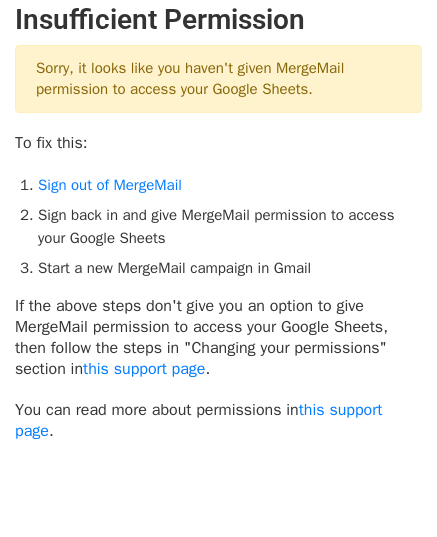scroll, scrollTop: 0, scrollLeft: 0, axis: both 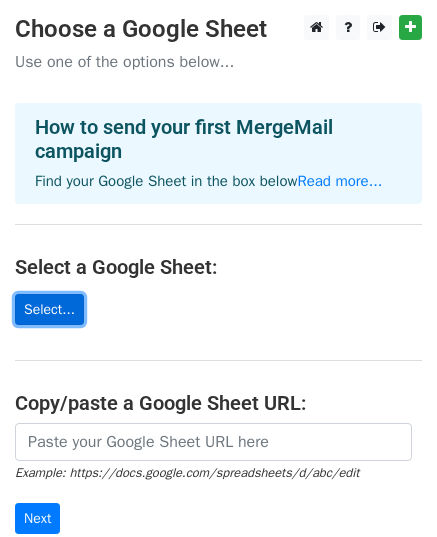 click on "Select..." at bounding box center [49, 309] 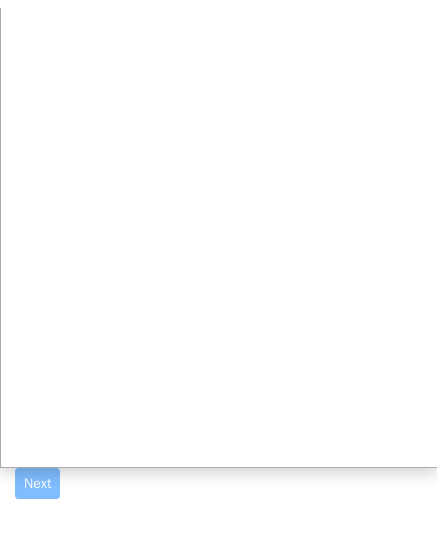 scroll, scrollTop: 0, scrollLeft: 0, axis: both 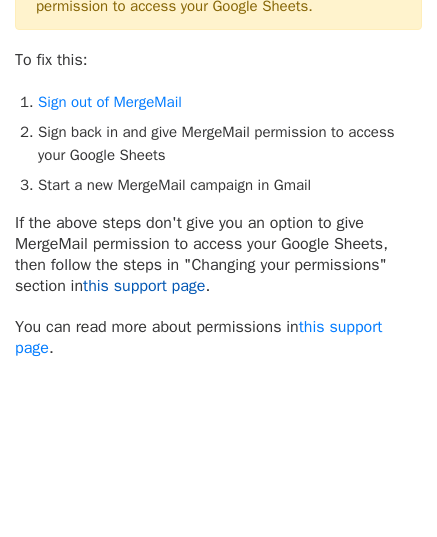 click on "this support page" at bounding box center [144, 286] 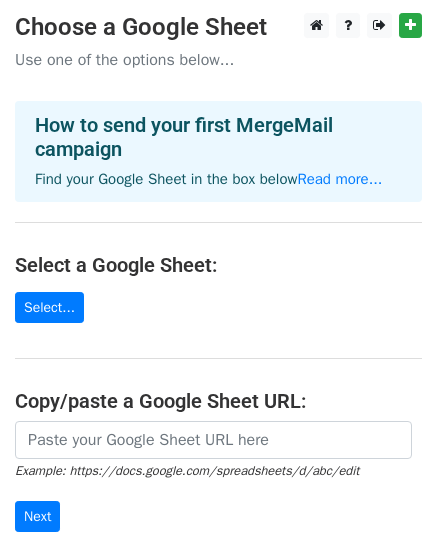 scroll, scrollTop: 0, scrollLeft: 0, axis: both 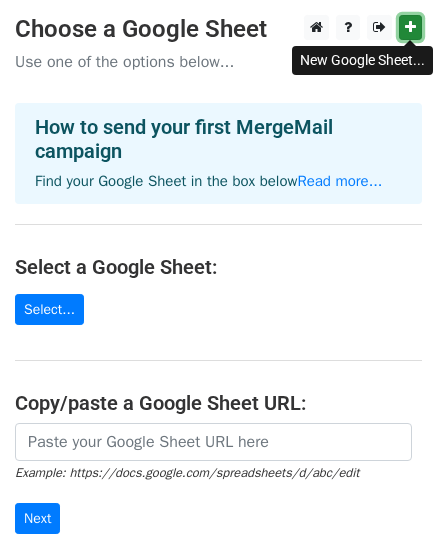 click at bounding box center [410, 27] 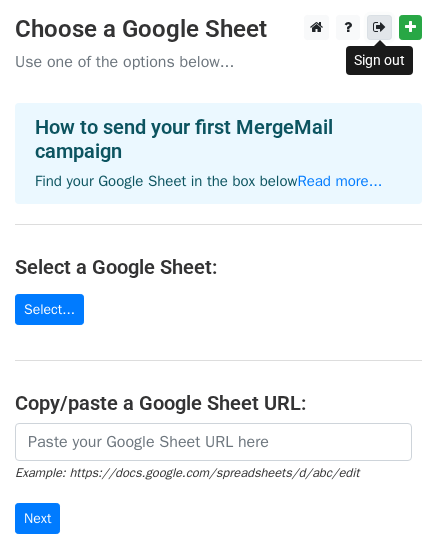 click at bounding box center [379, 27] 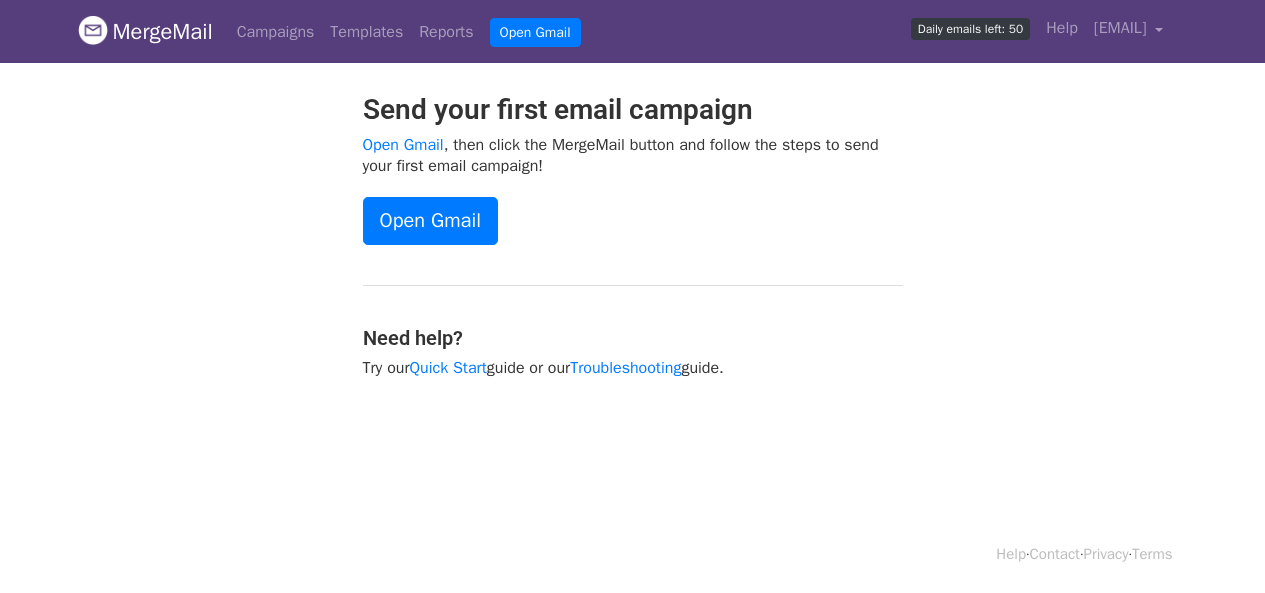 scroll, scrollTop: 0, scrollLeft: 0, axis: both 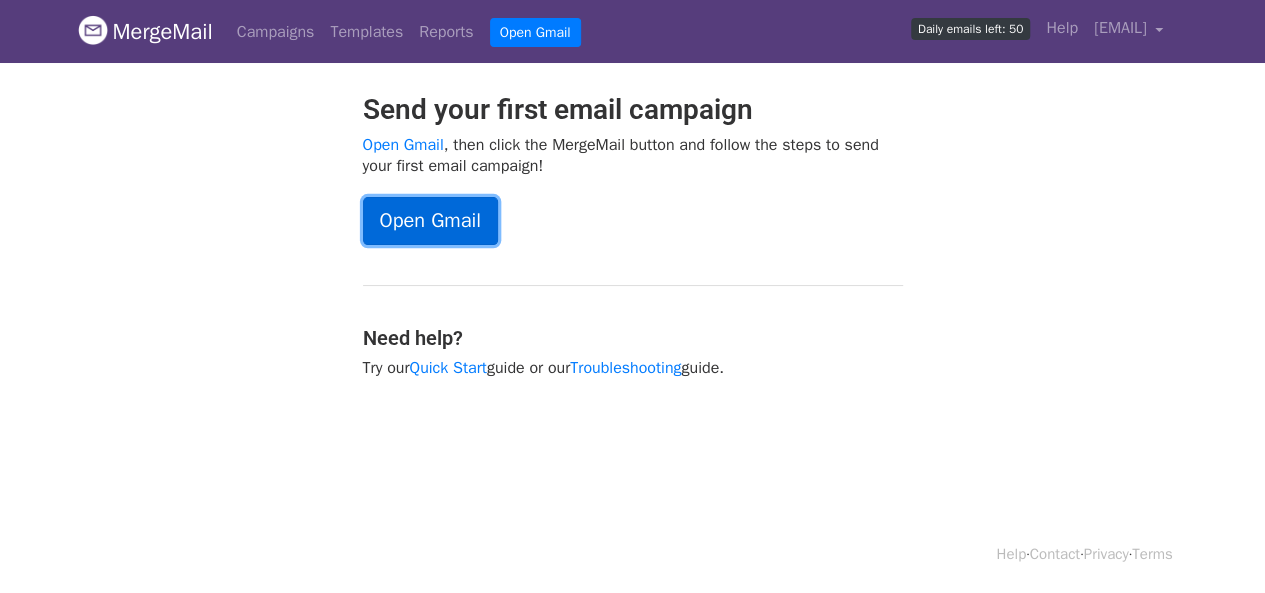 click on "Open Gmail" at bounding box center [430, 221] 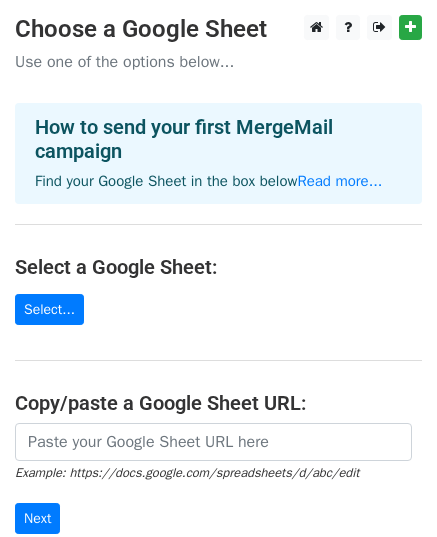 scroll, scrollTop: 0, scrollLeft: 0, axis: both 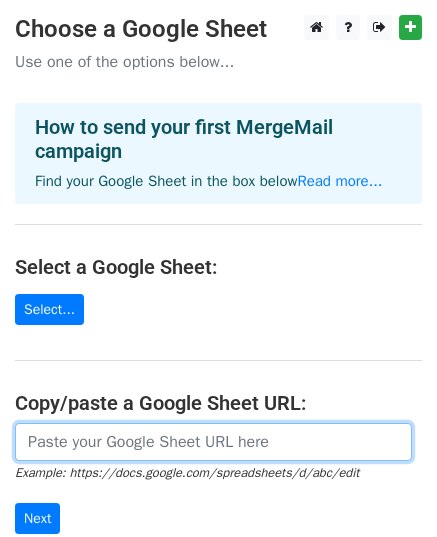 click at bounding box center (213, 442) 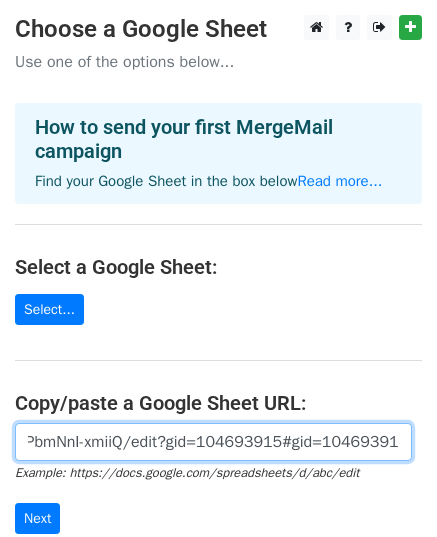 scroll, scrollTop: 0, scrollLeft: 581, axis: horizontal 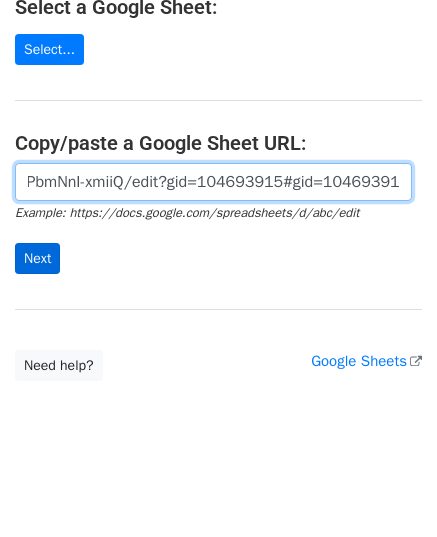 type on "https://docs.google.com/spreadsheets/d/1mbDpk6-kGIVoBUvXm8nCL_zjLuyOmikPbmNnI-xmiiQ/edit?gid=104693915#gid=104693915" 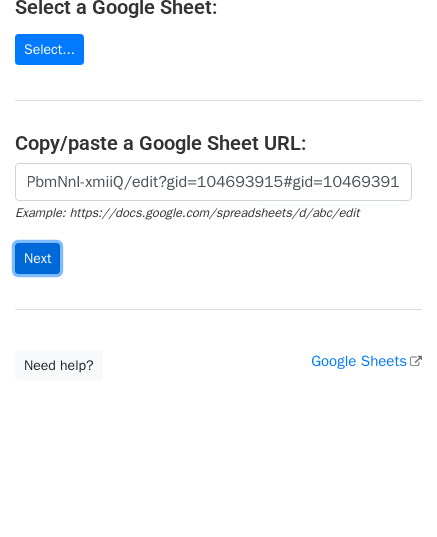 scroll, scrollTop: 0, scrollLeft: 0, axis: both 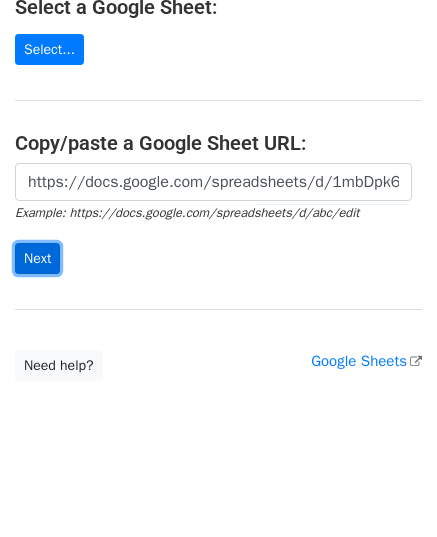 click on "Next" at bounding box center [37, 258] 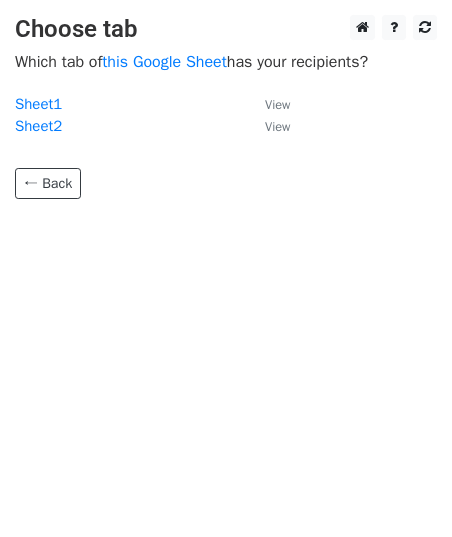 scroll, scrollTop: 0, scrollLeft: 0, axis: both 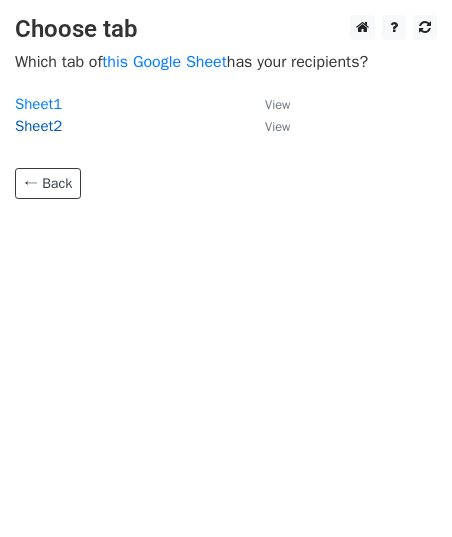 click on "Sheet2" at bounding box center [38, 126] 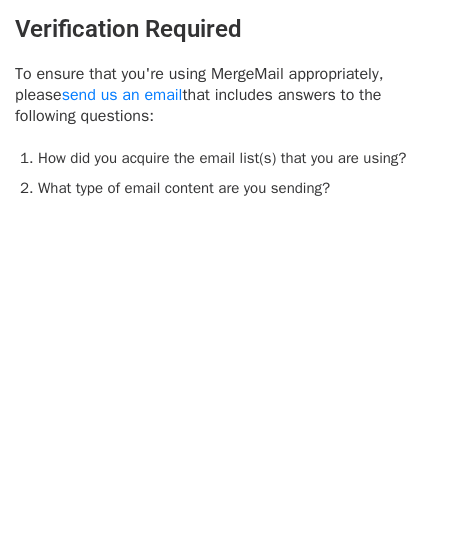scroll, scrollTop: 0, scrollLeft: 0, axis: both 